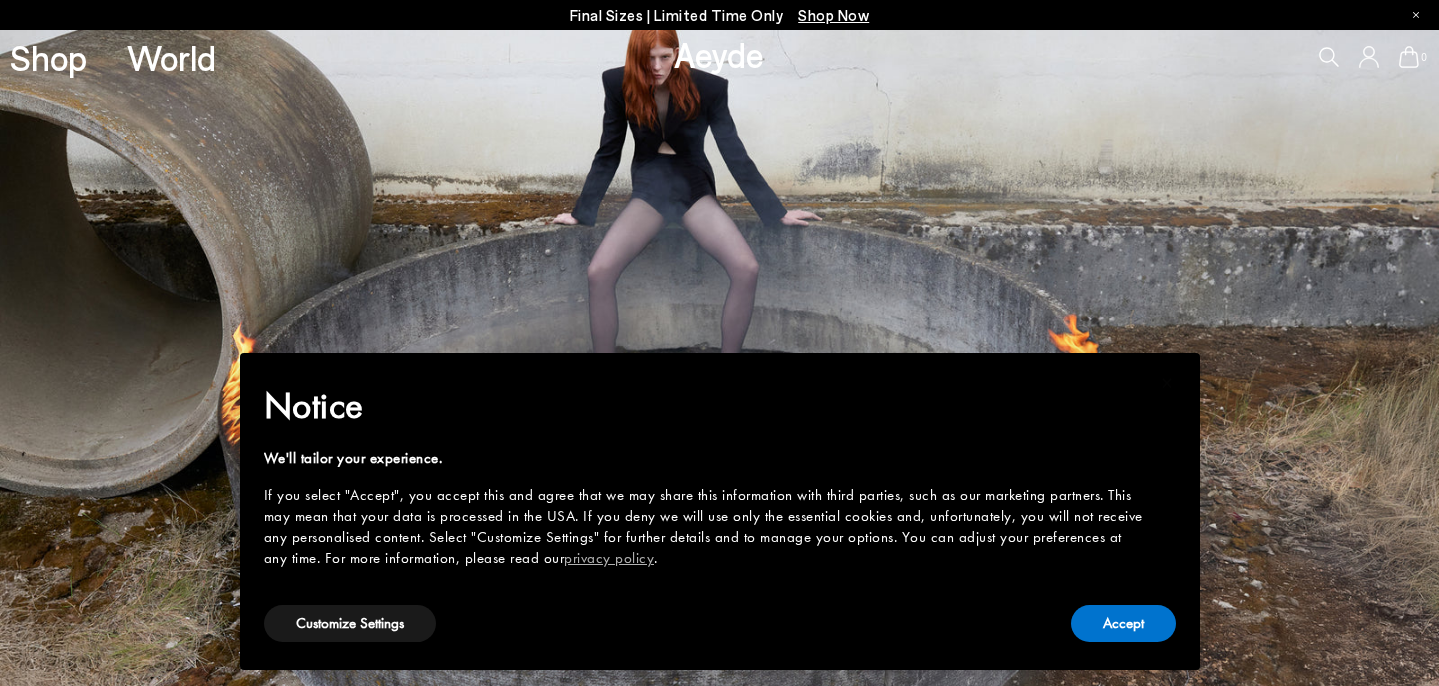 scroll, scrollTop: 0, scrollLeft: 0, axis: both 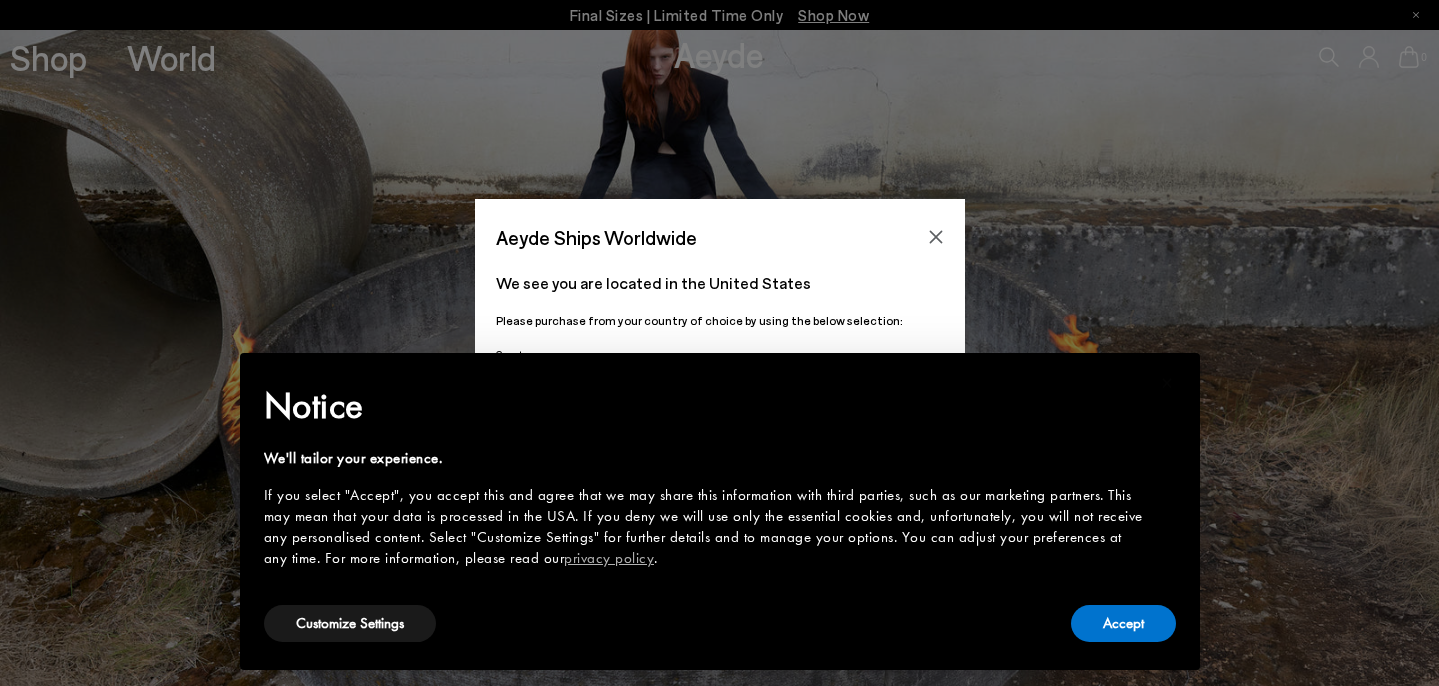 click on "Aeyde Ships Worldwide
We see you are located in the United States
Please purchase from your country of choice by using the below selection:" at bounding box center [719, 343] 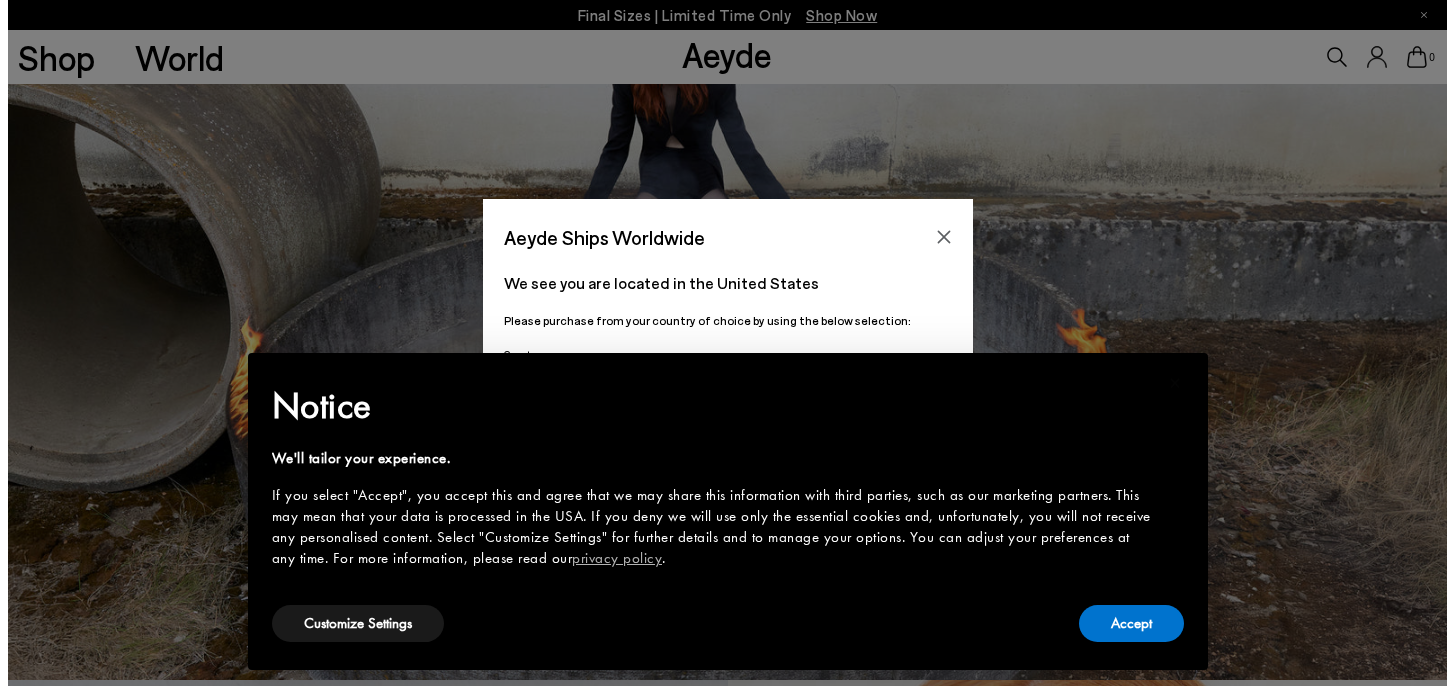 scroll, scrollTop: 25, scrollLeft: 0, axis: vertical 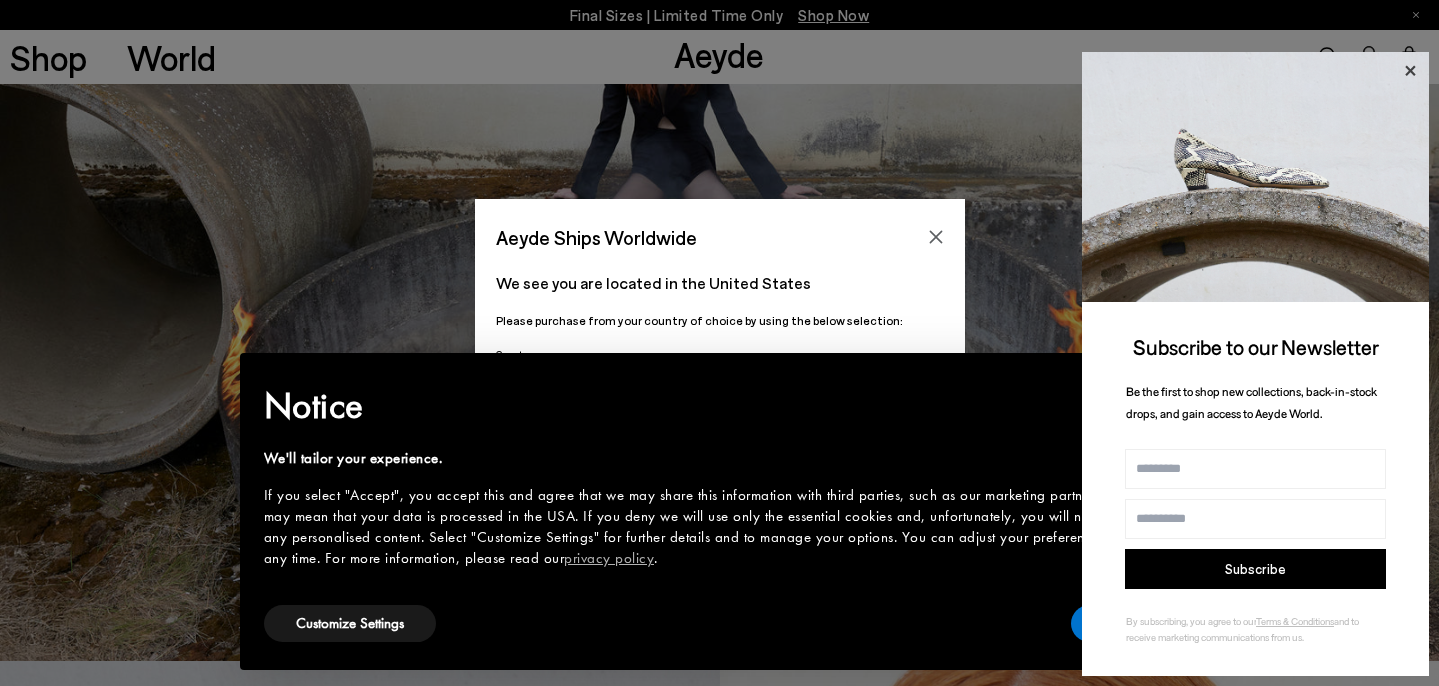 click 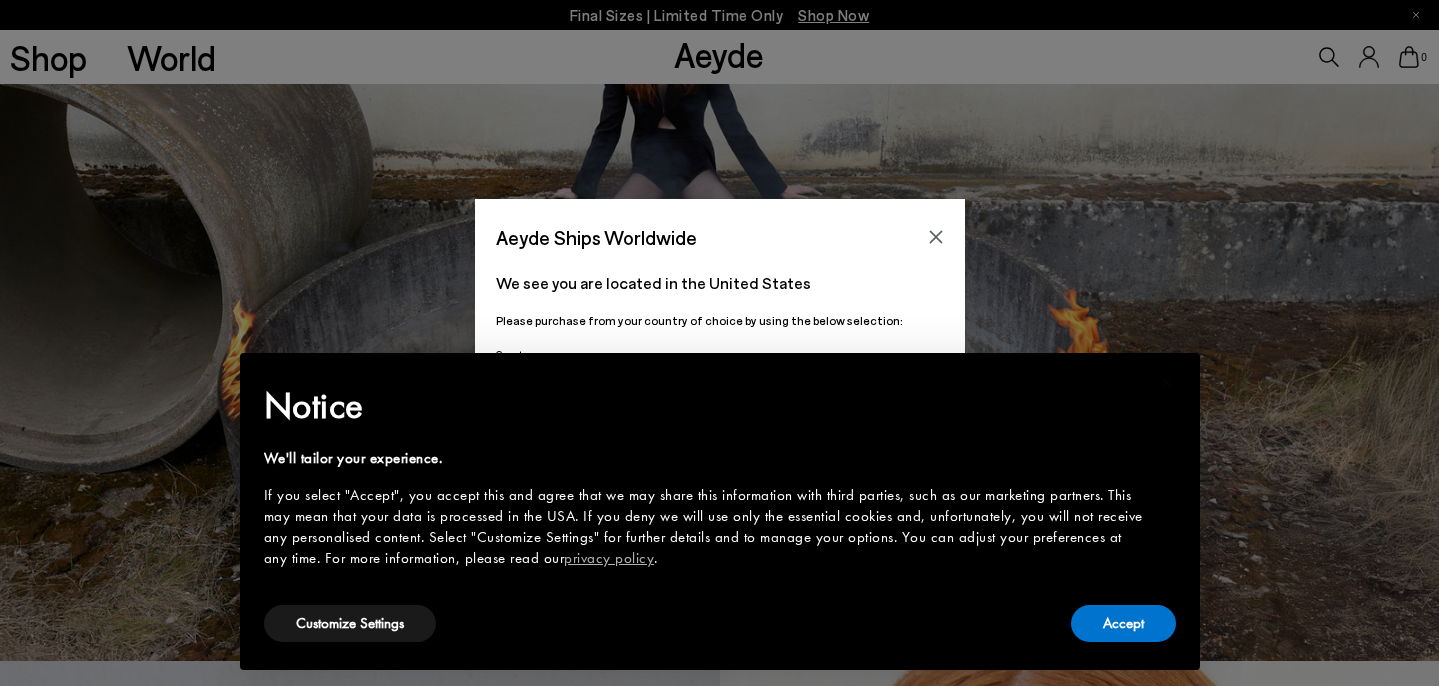 click on "Aeyde Ships Worldwide
We see you are located in the United States
Please purchase from your country of choice by using the below selection:" at bounding box center [719, 343] 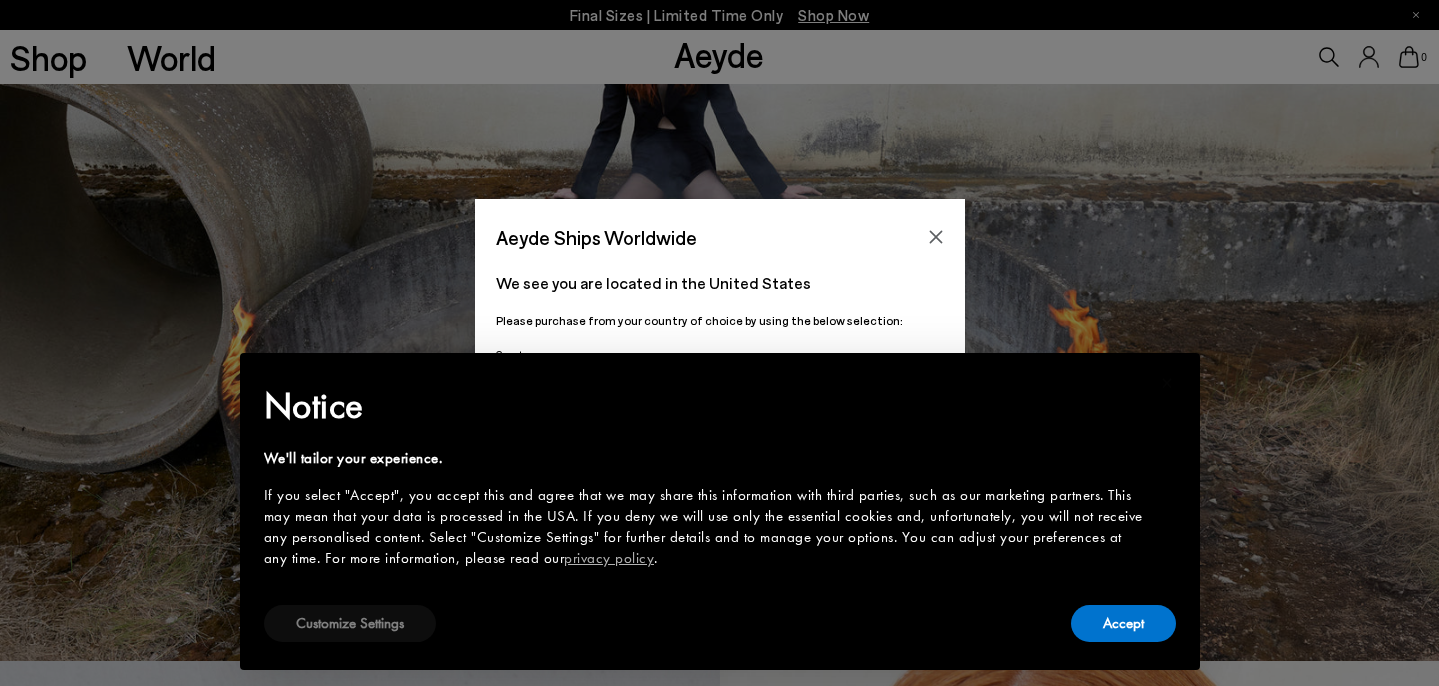 click on "Customize Settings" at bounding box center (350, 623) 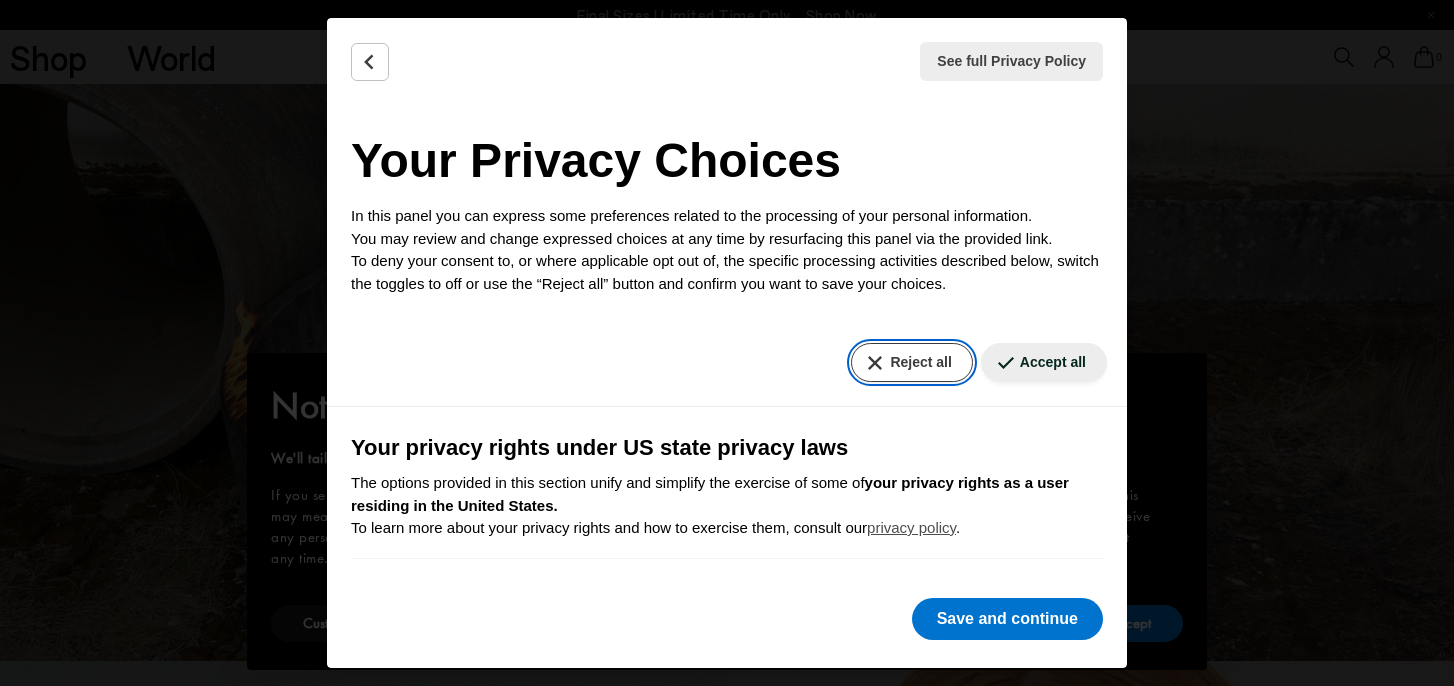 click on "Reject all" at bounding box center (911, 362) 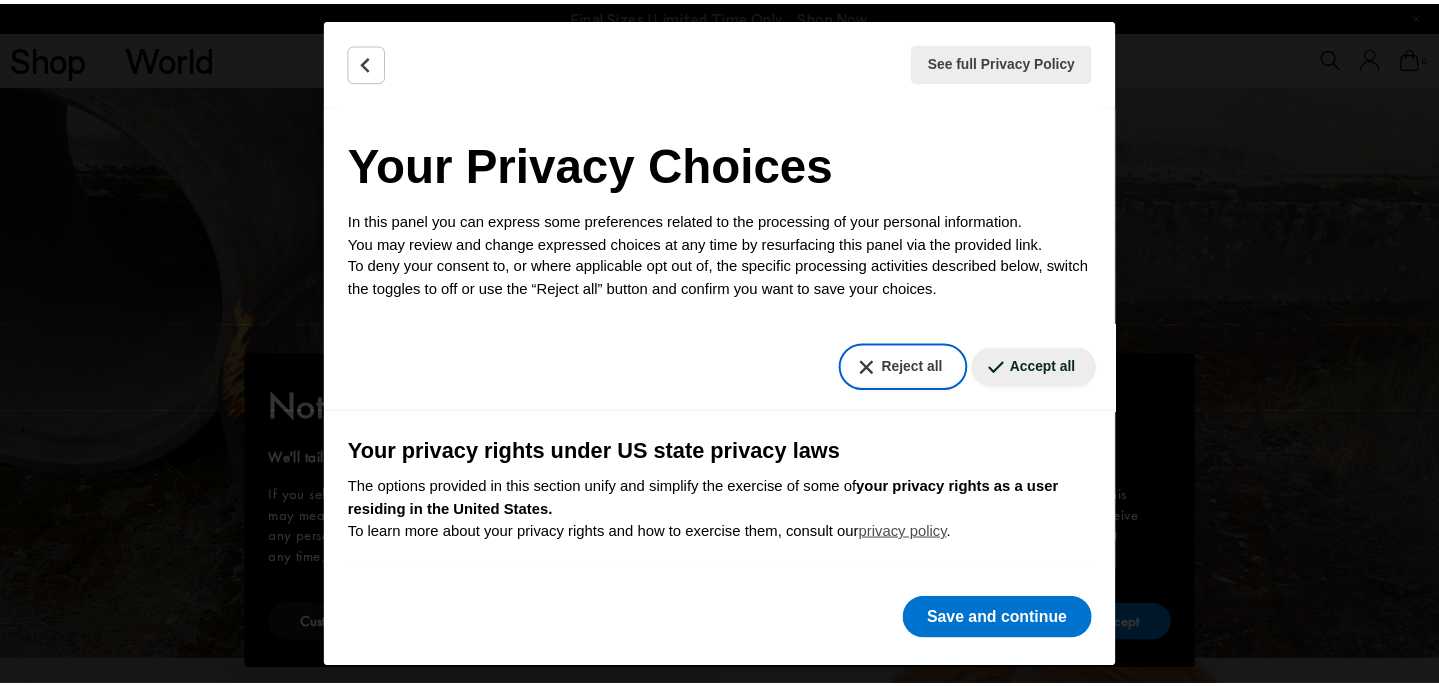 scroll, scrollTop: 606, scrollLeft: 0, axis: vertical 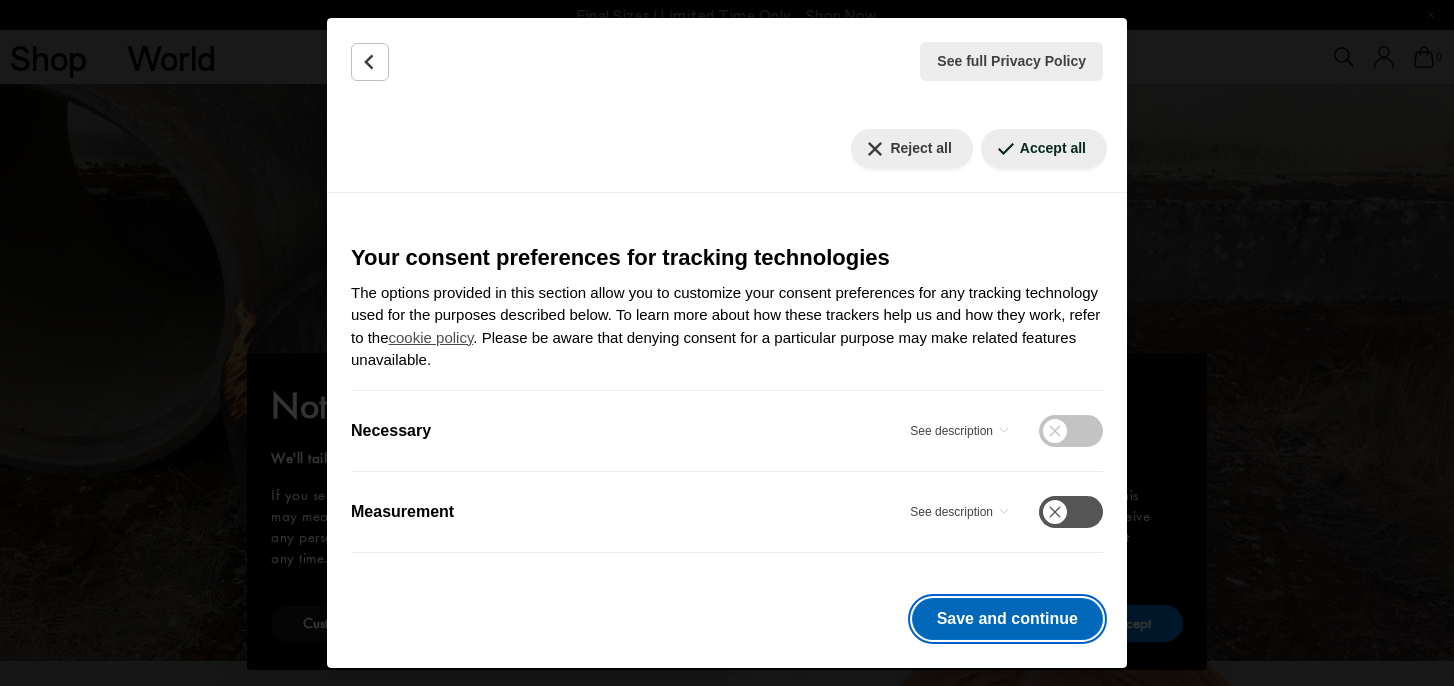 click on "Save and continue" at bounding box center (1007, 619) 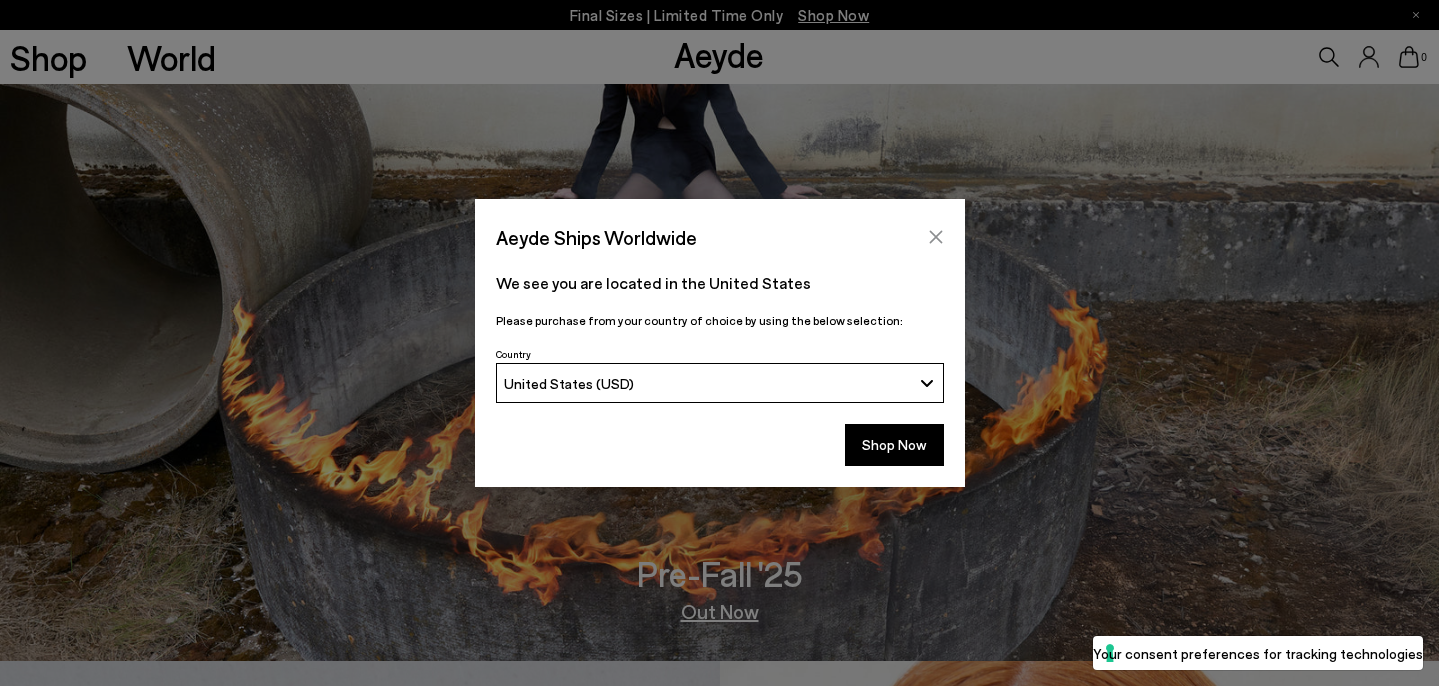 click 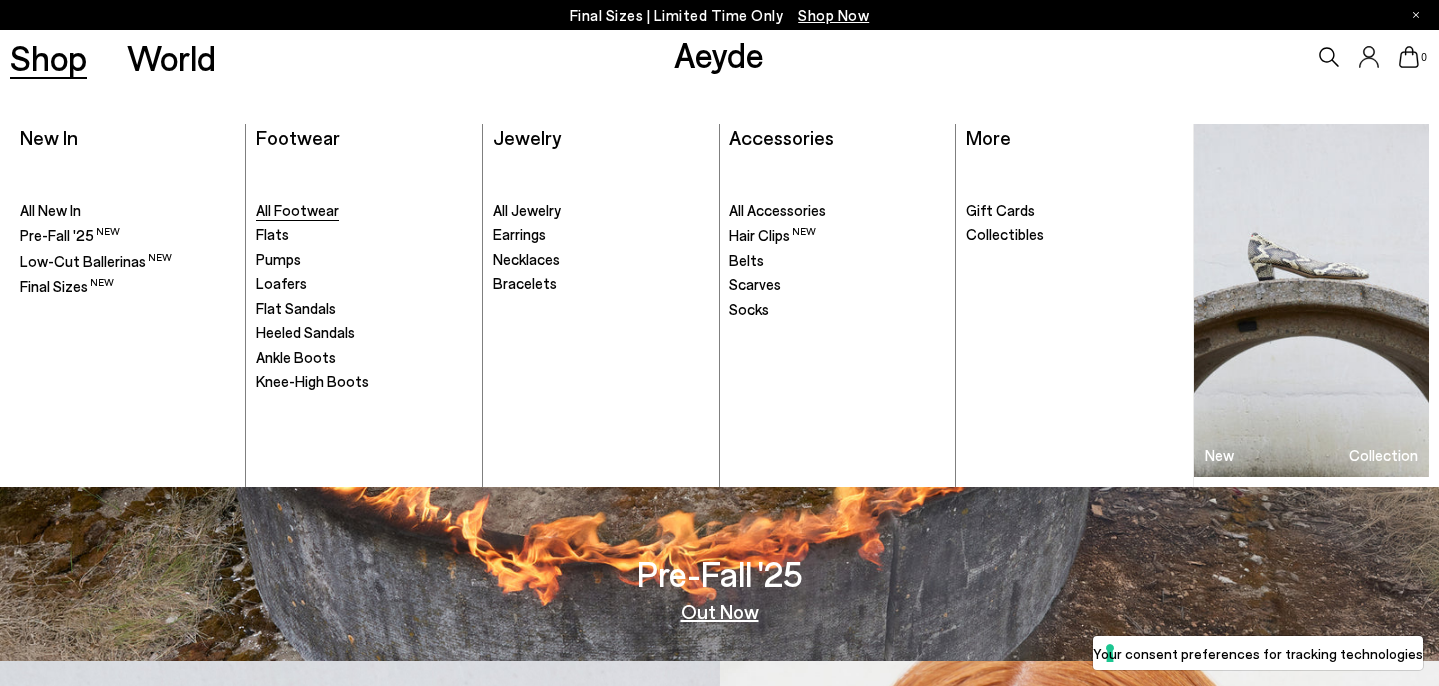 click on "All Footwear" at bounding box center (297, 210) 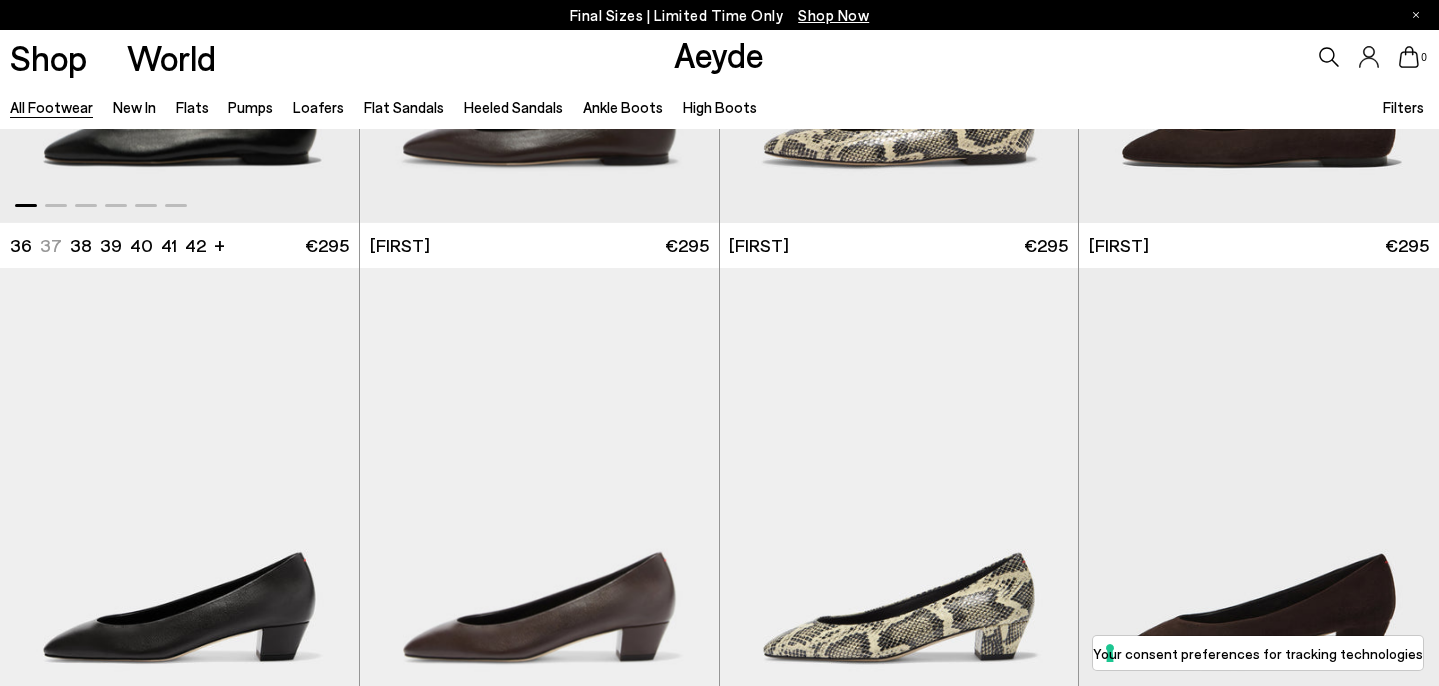 scroll, scrollTop: 373, scrollLeft: 0, axis: vertical 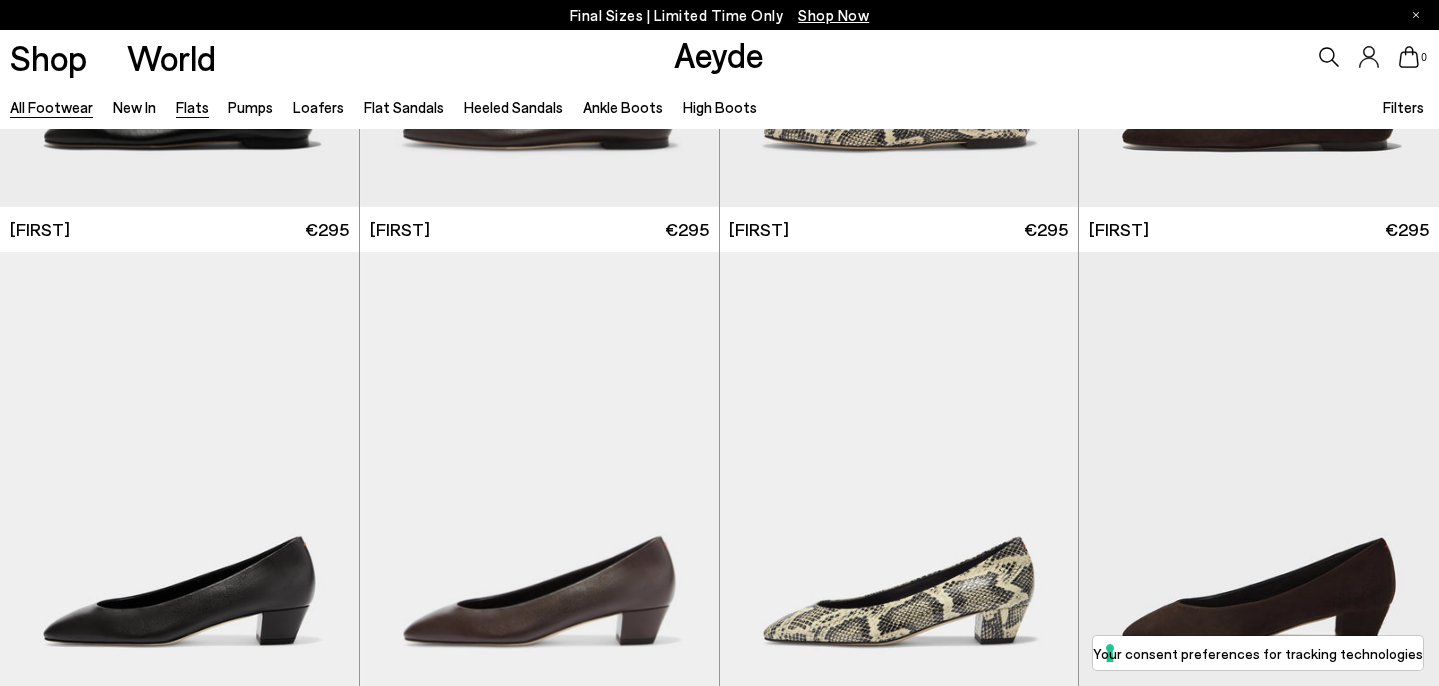 click on "Flats" at bounding box center (192, 107) 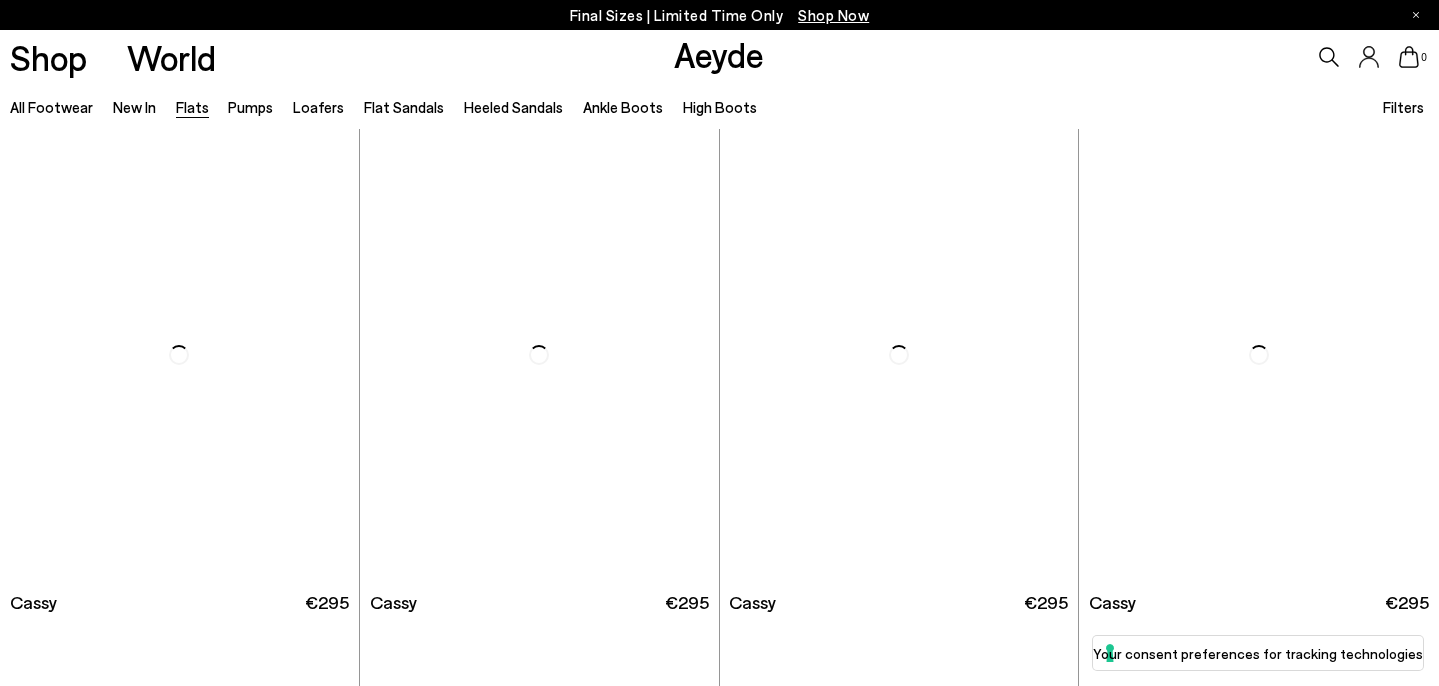 scroll, scrollTop: 0, scrollLeft: 0, axis: both 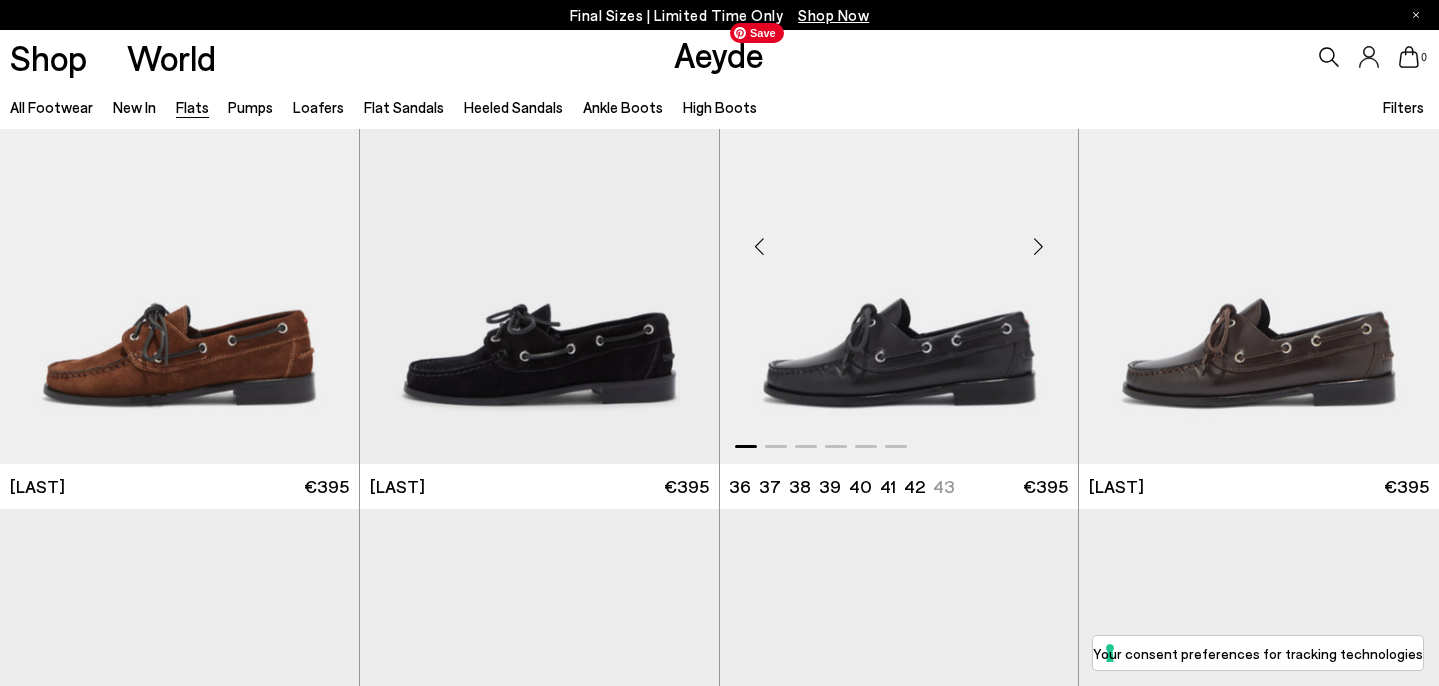 click at bounding box center [899, 238] 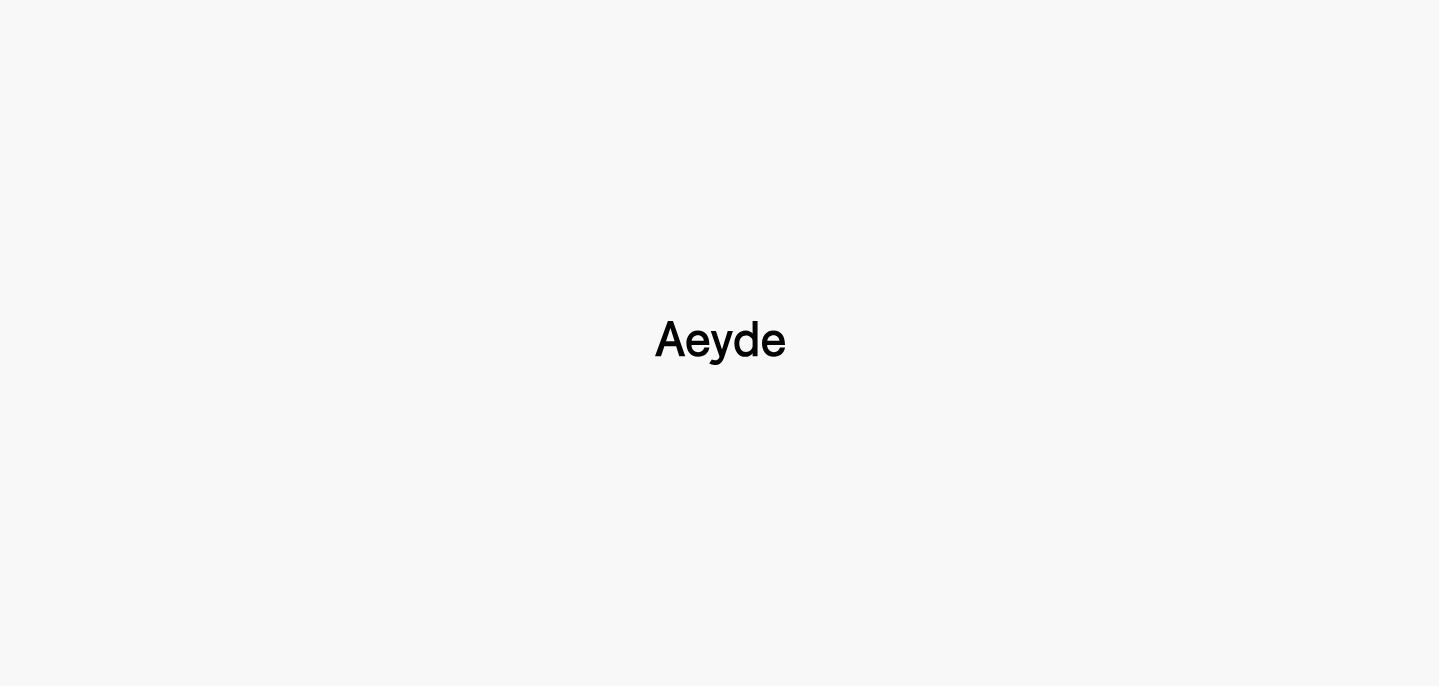 scroll, scrollTop: 0, scrollLeft: 0, axis: both 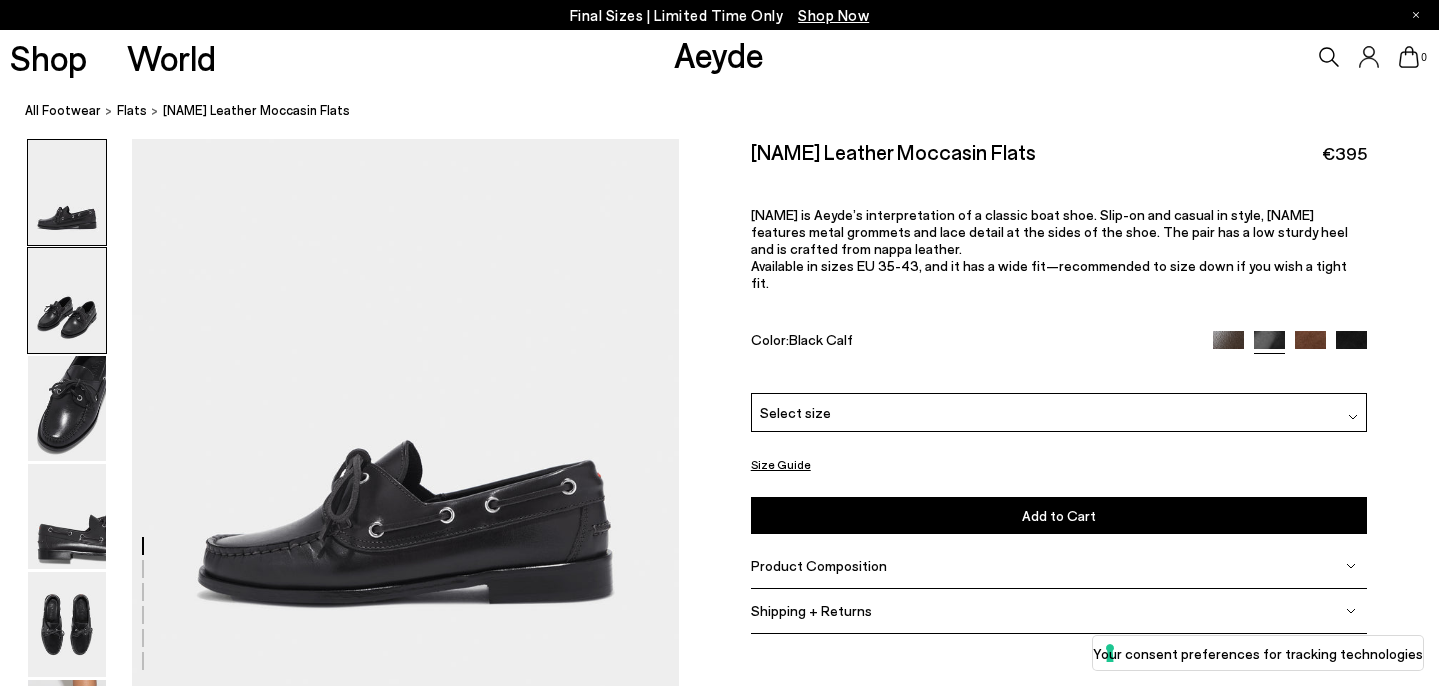 click at bounding box center [67, 300] 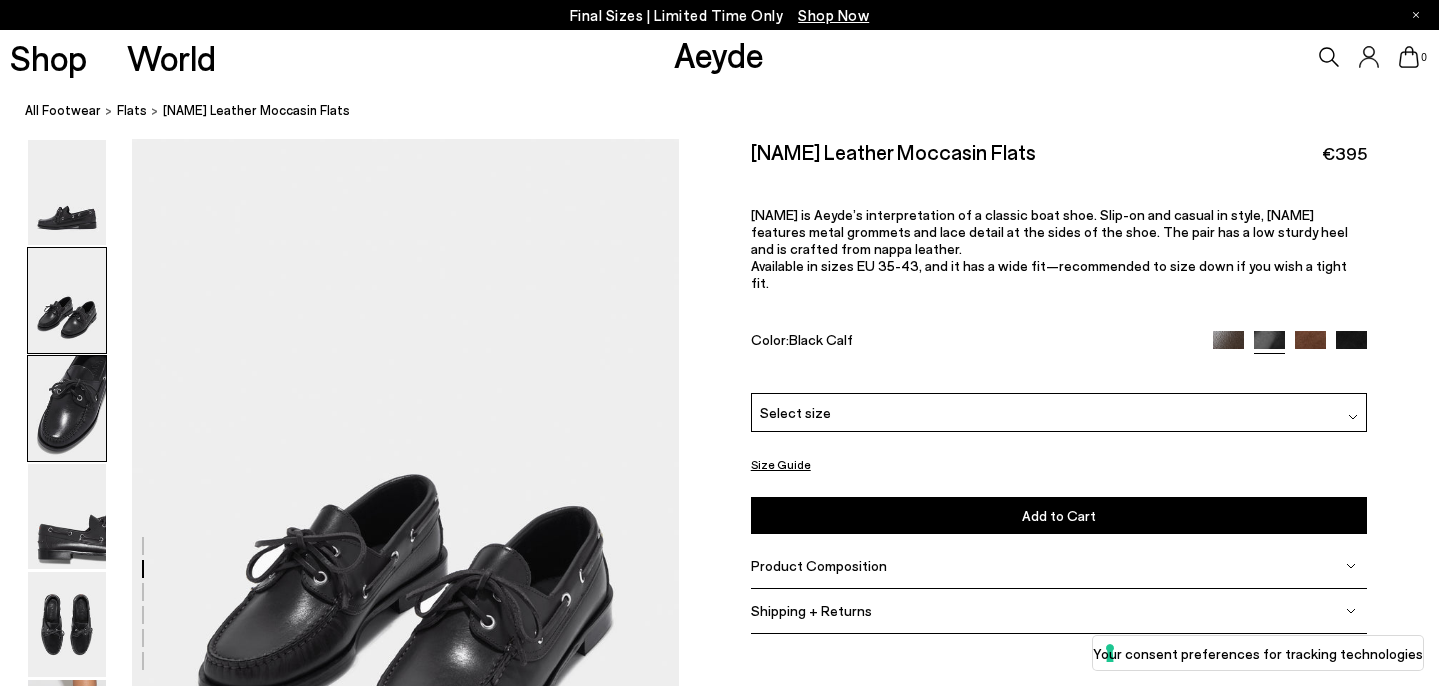 click at bounding box center [67, 408] 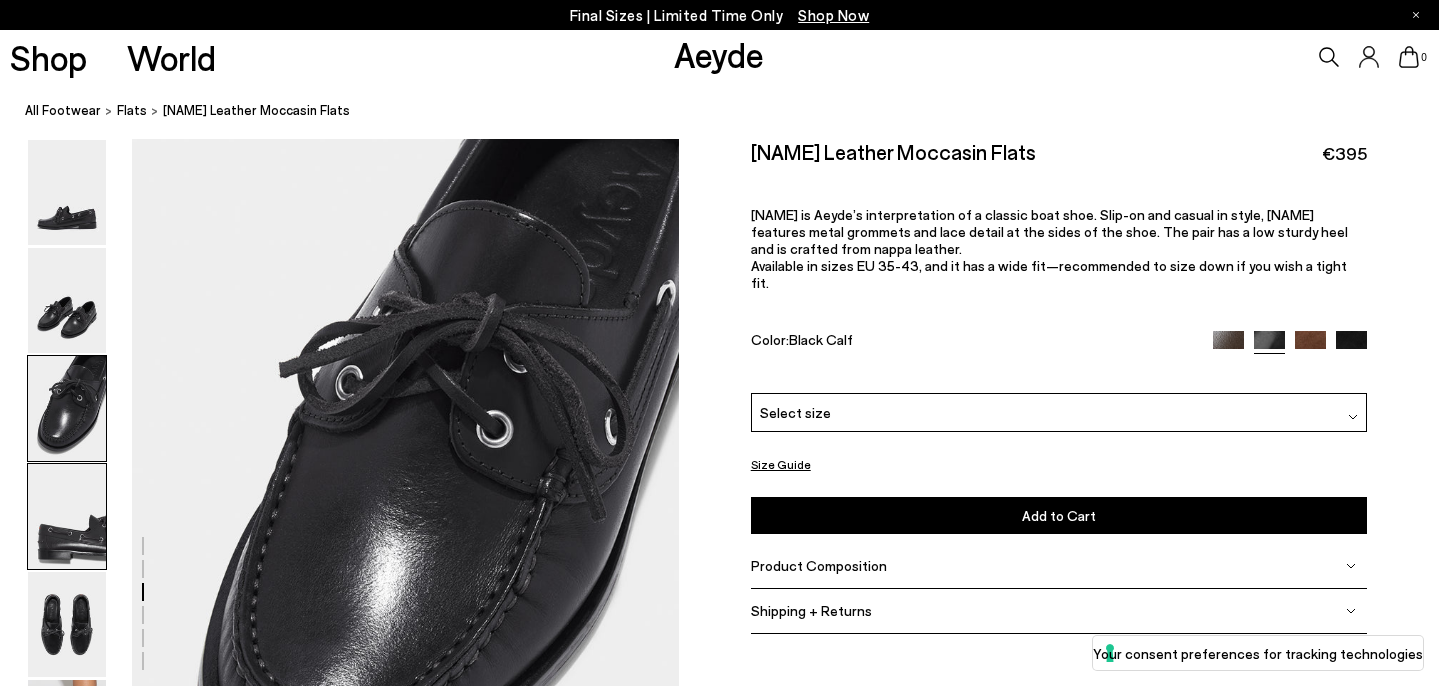 click at bounding box center (67, 516) 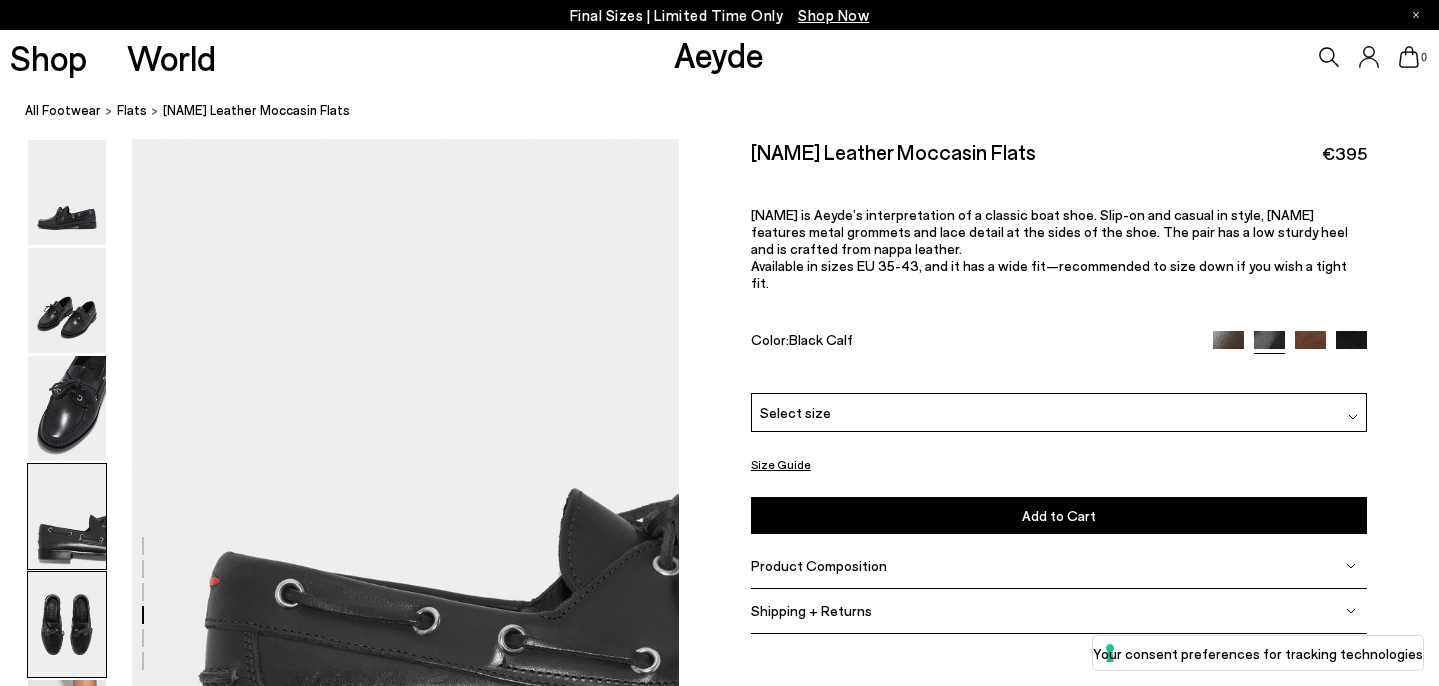 click at bounding box center (67, 624) 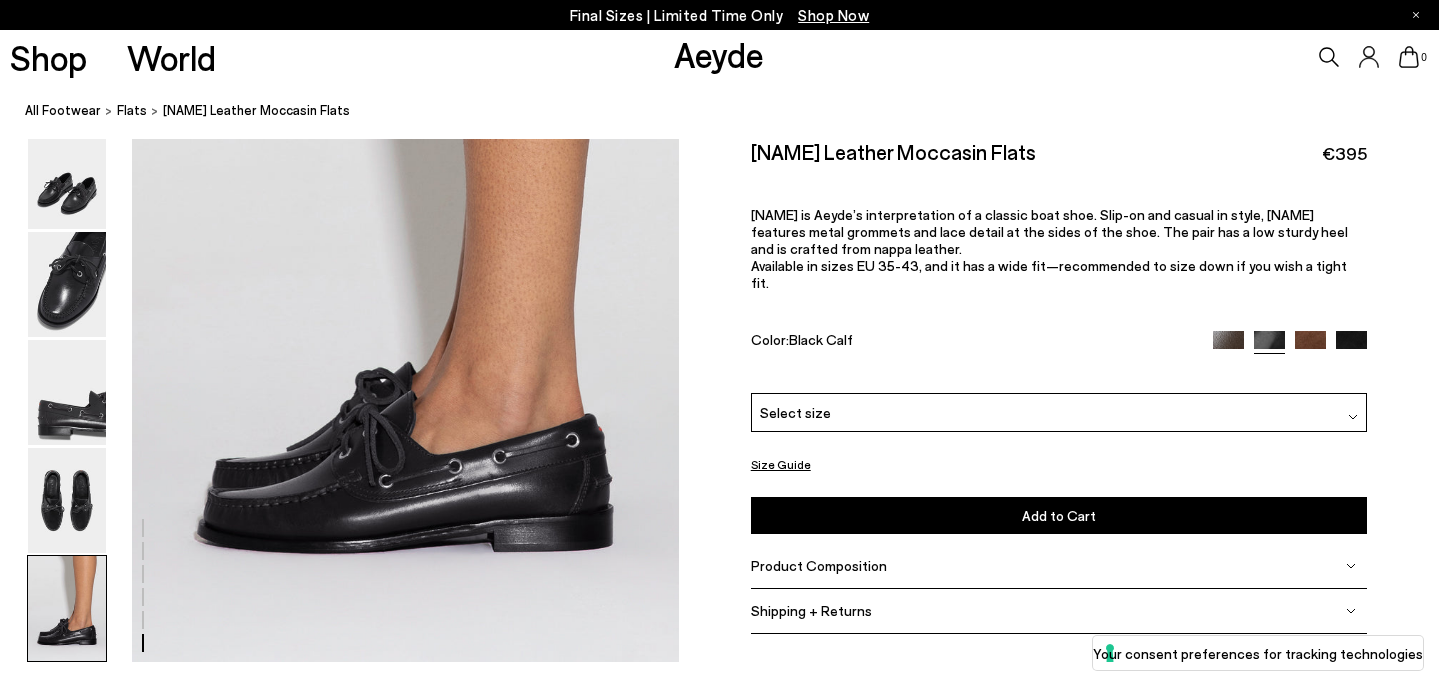 scroll, scrollTop: 3700, scrollLeft: 0, axis: vertical 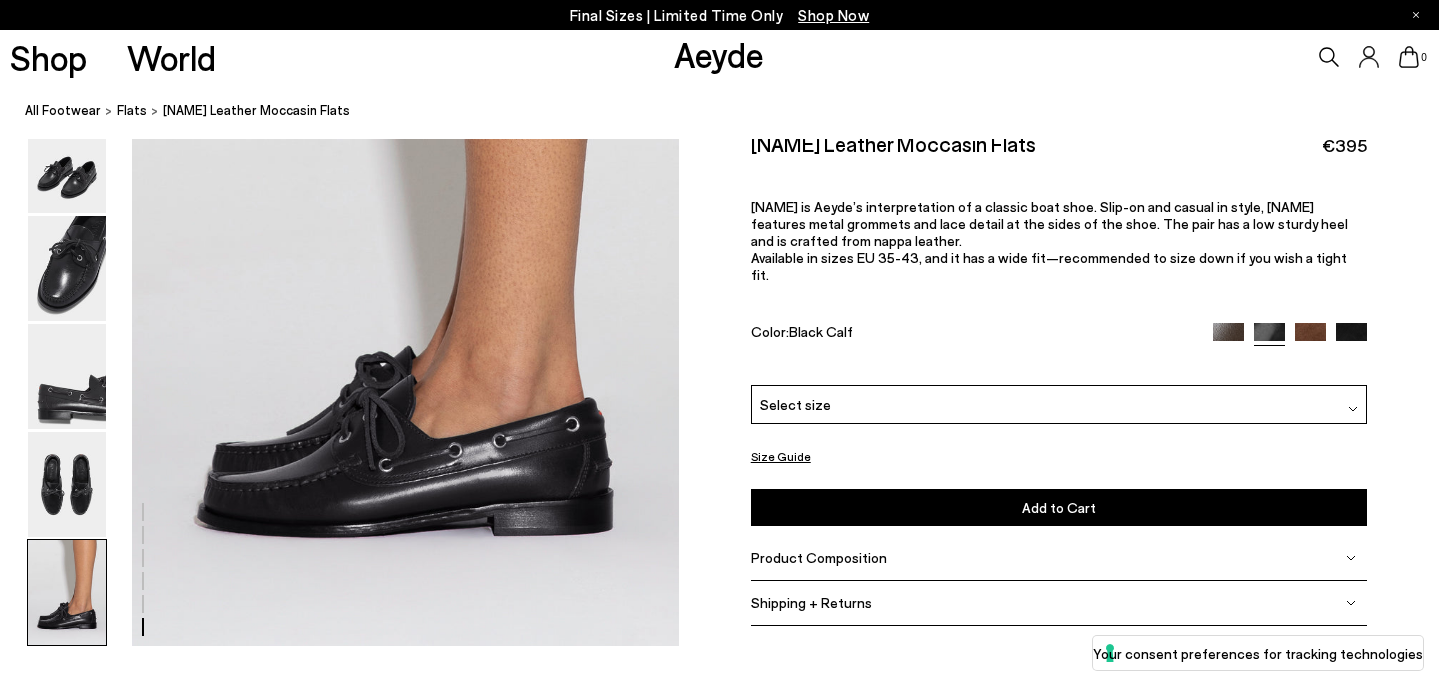 click on "Product Composition" at bounding box center (819, 557) 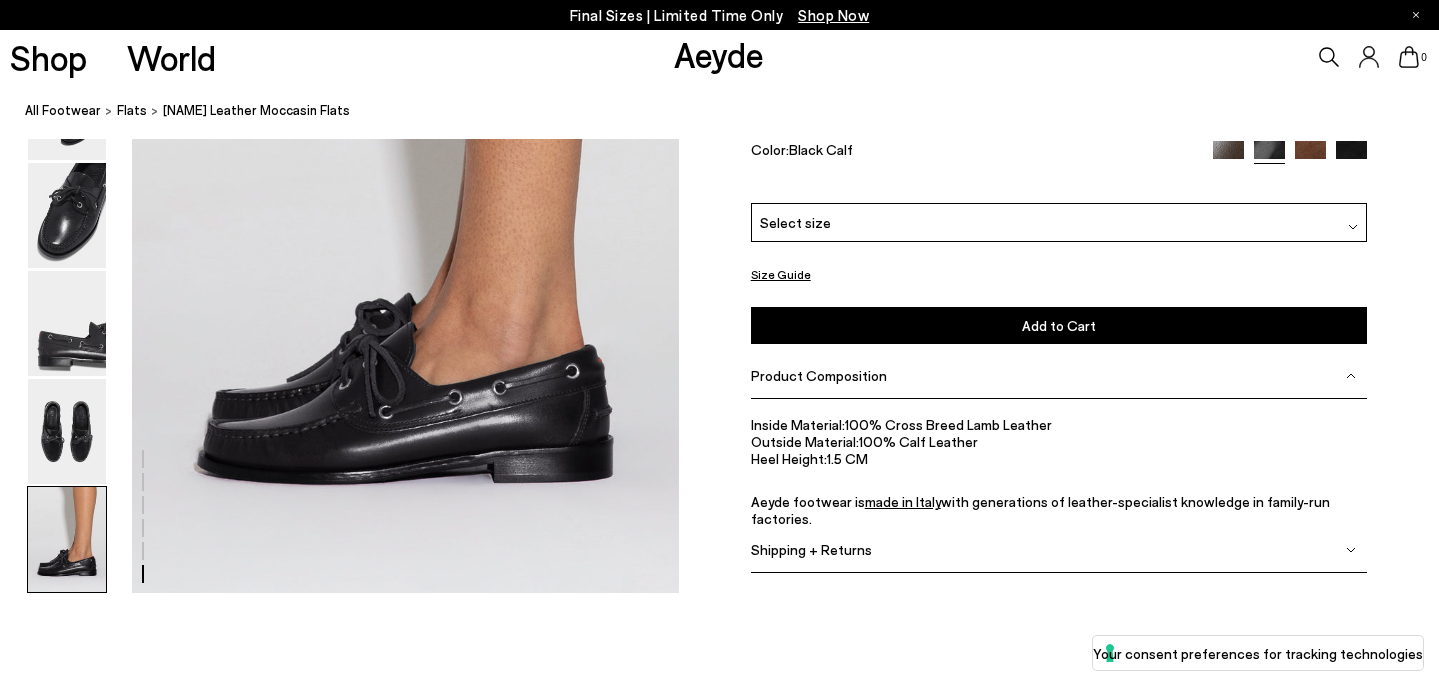 scroll, scrollTop: 3757, scrollLeft: 0, axis: vertical 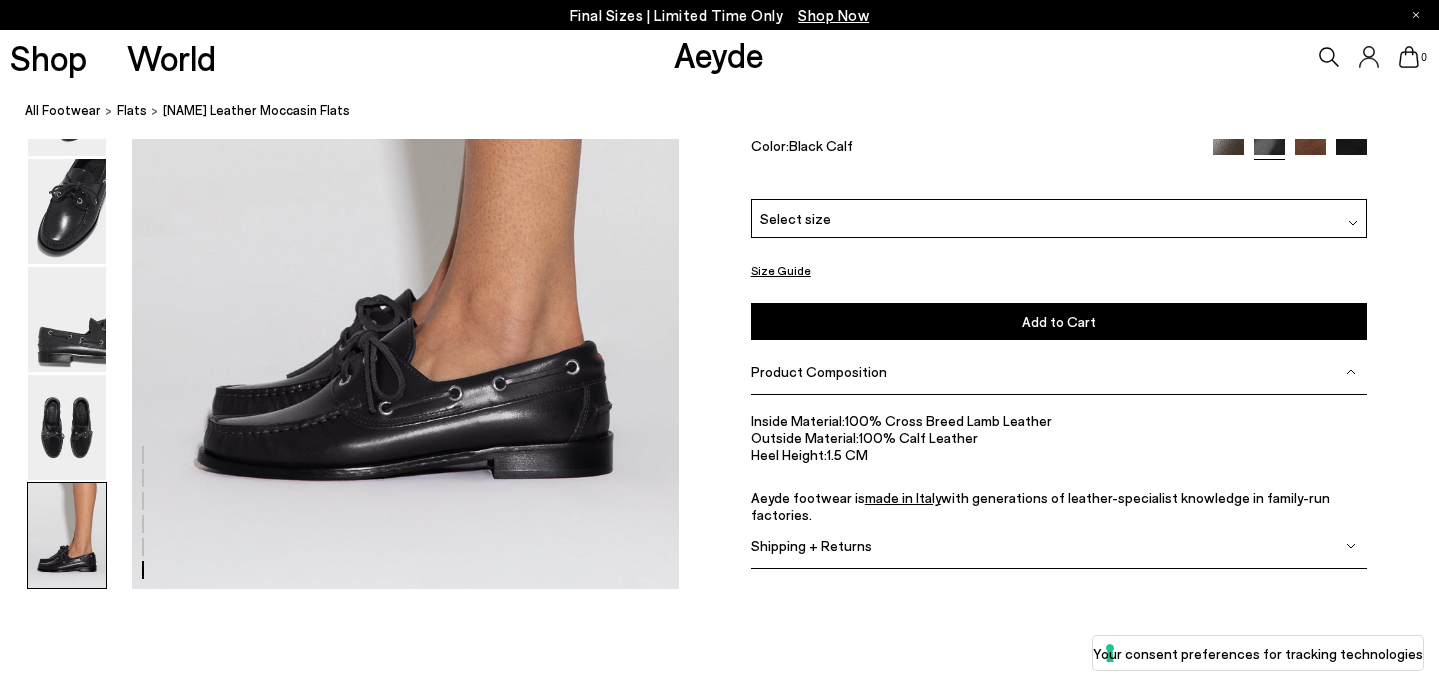 click at bounding box center [339, -1515] 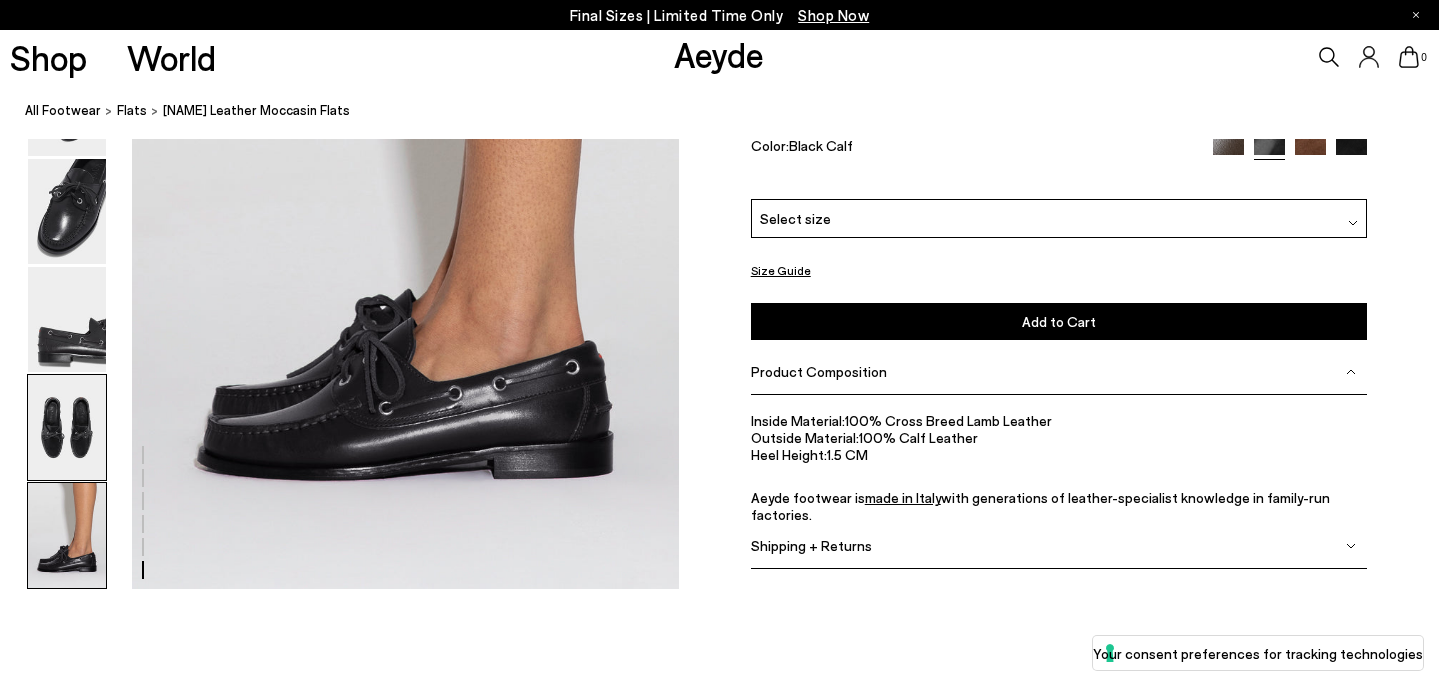 click at bounding box center (67, 427) 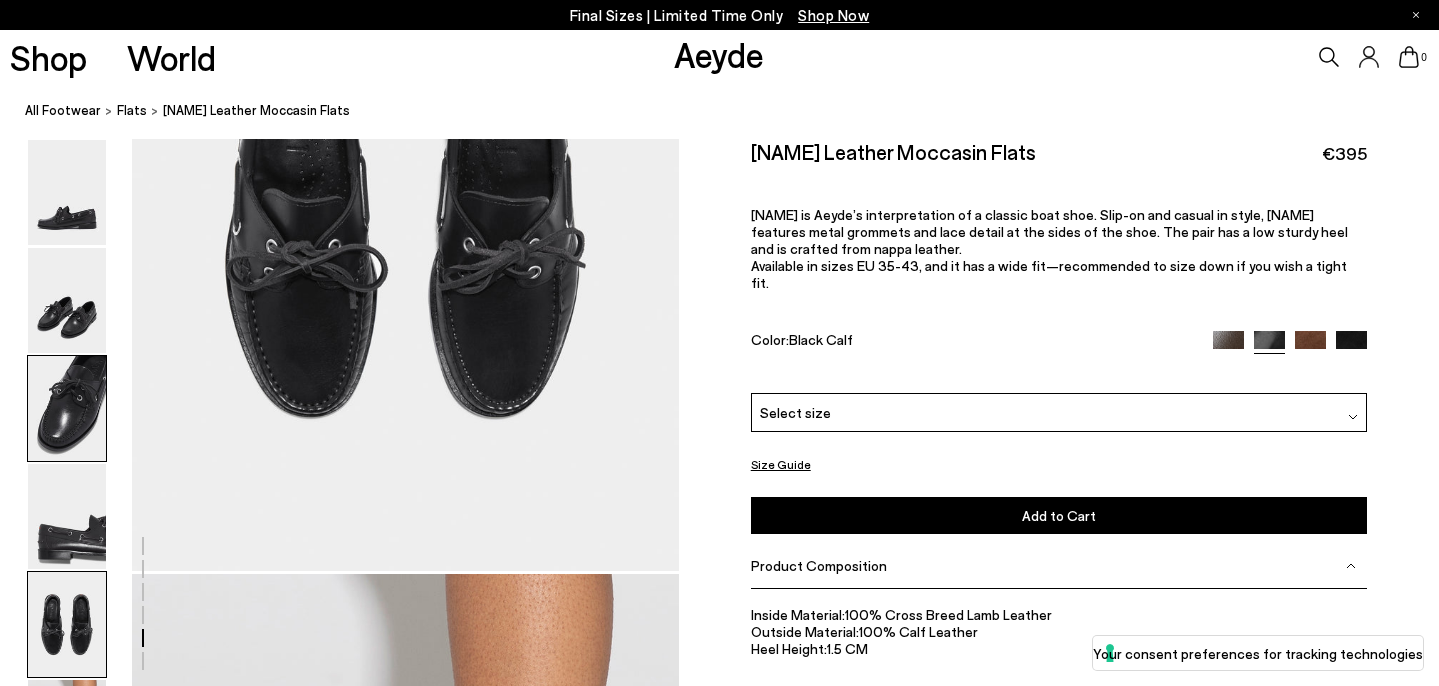 click at bounding box center (67, 408) 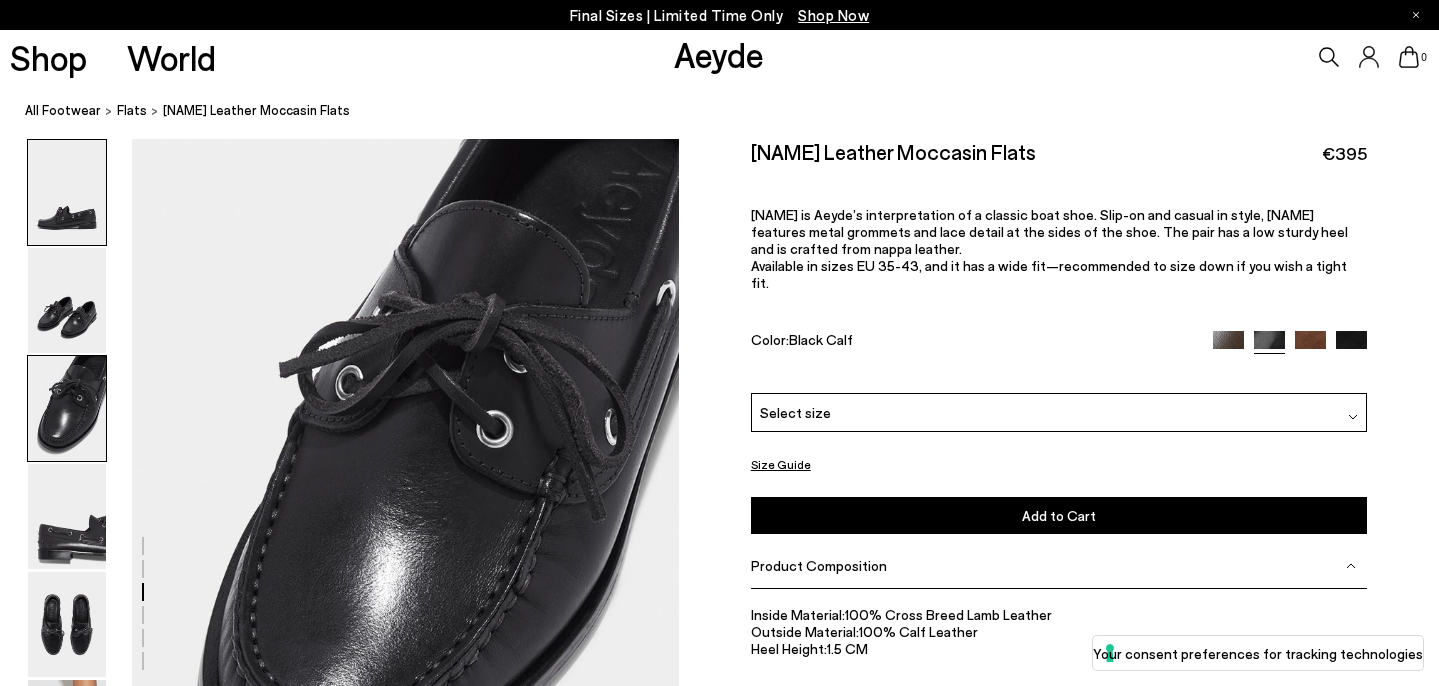 click at bounding box center (67, 192) 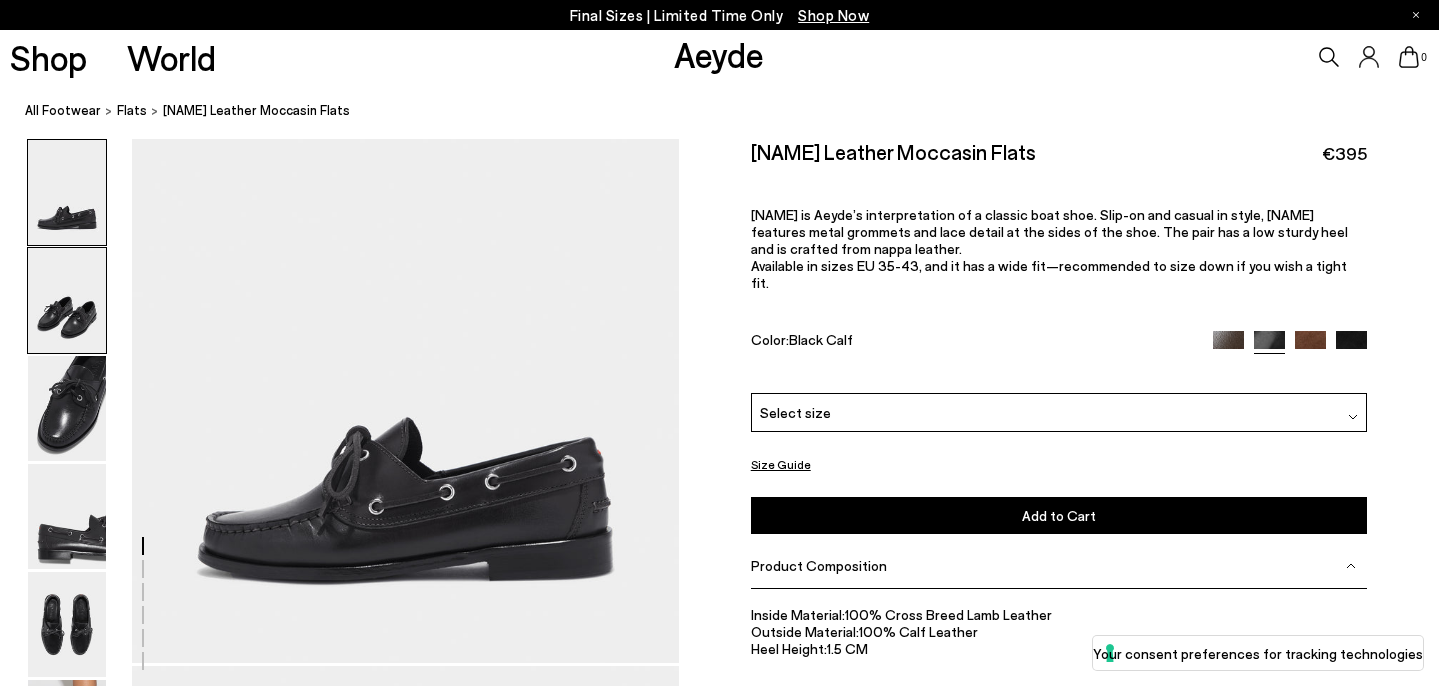 scroll, scrollTop: 0, scrollLeft: 0, axis: both 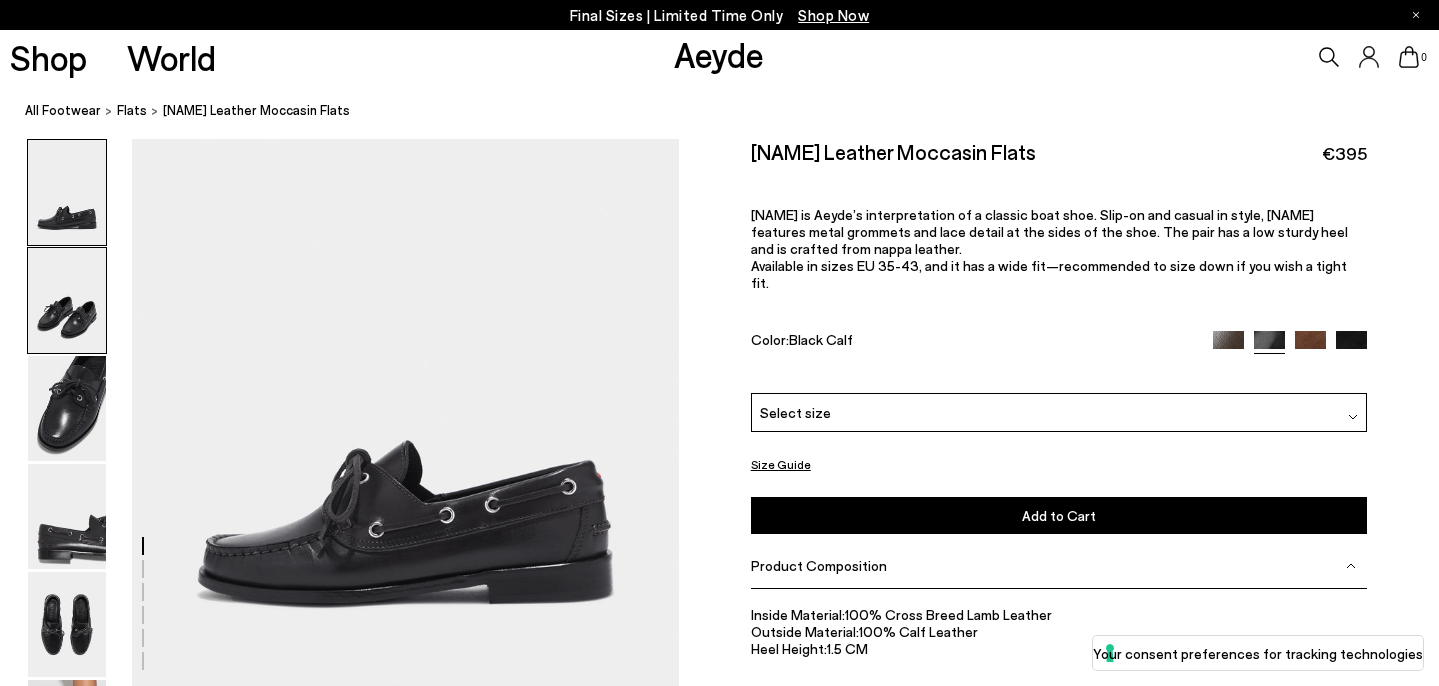 click at bounding box center (67, 300) 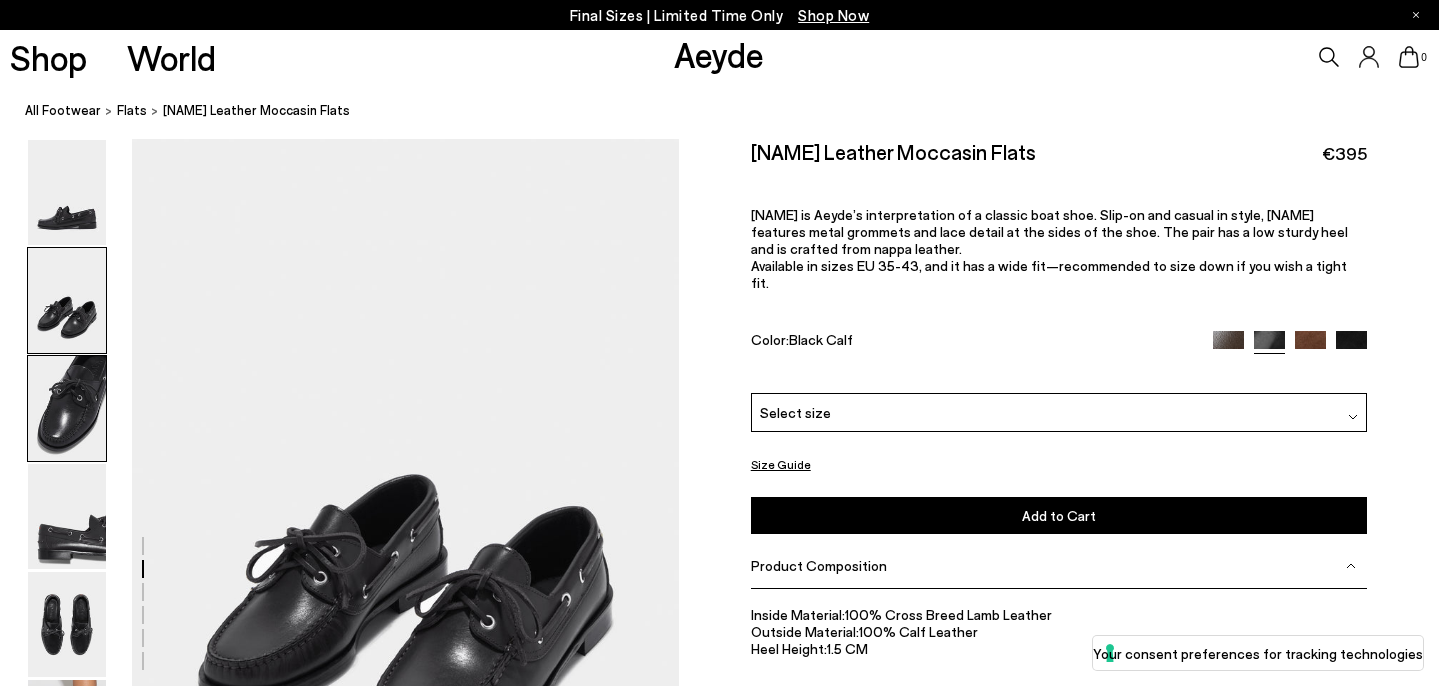 click at bounding box center [67, 408] 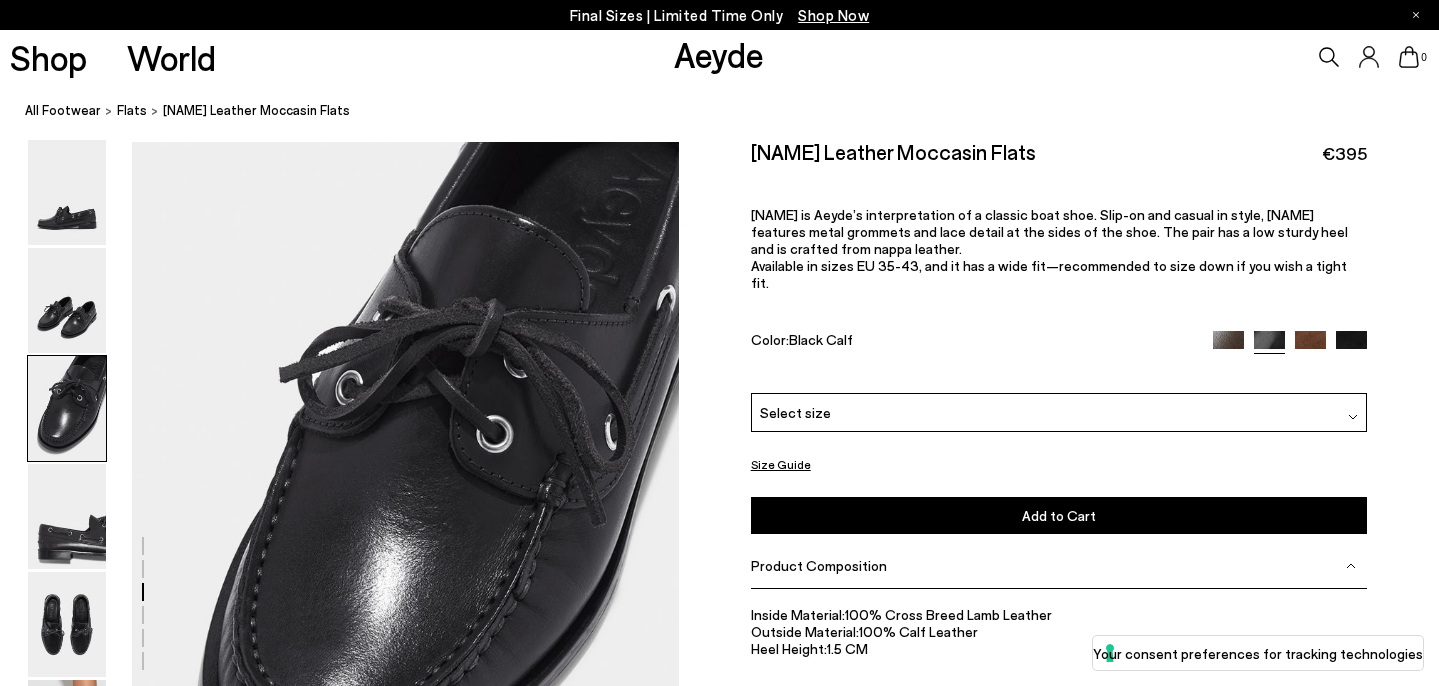 scroll, scrollTop: 1284, scrollLeft: 0, axis: vertical 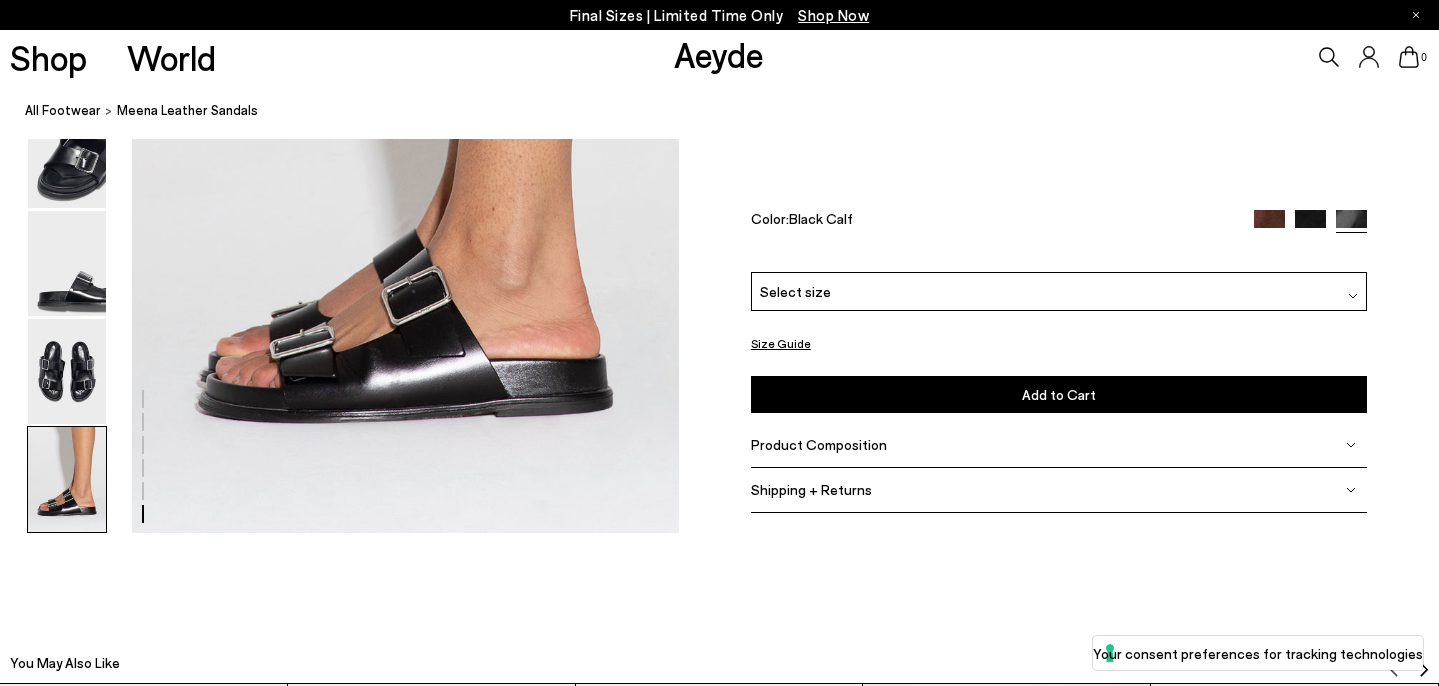 click at bounding box center [1269, 224] 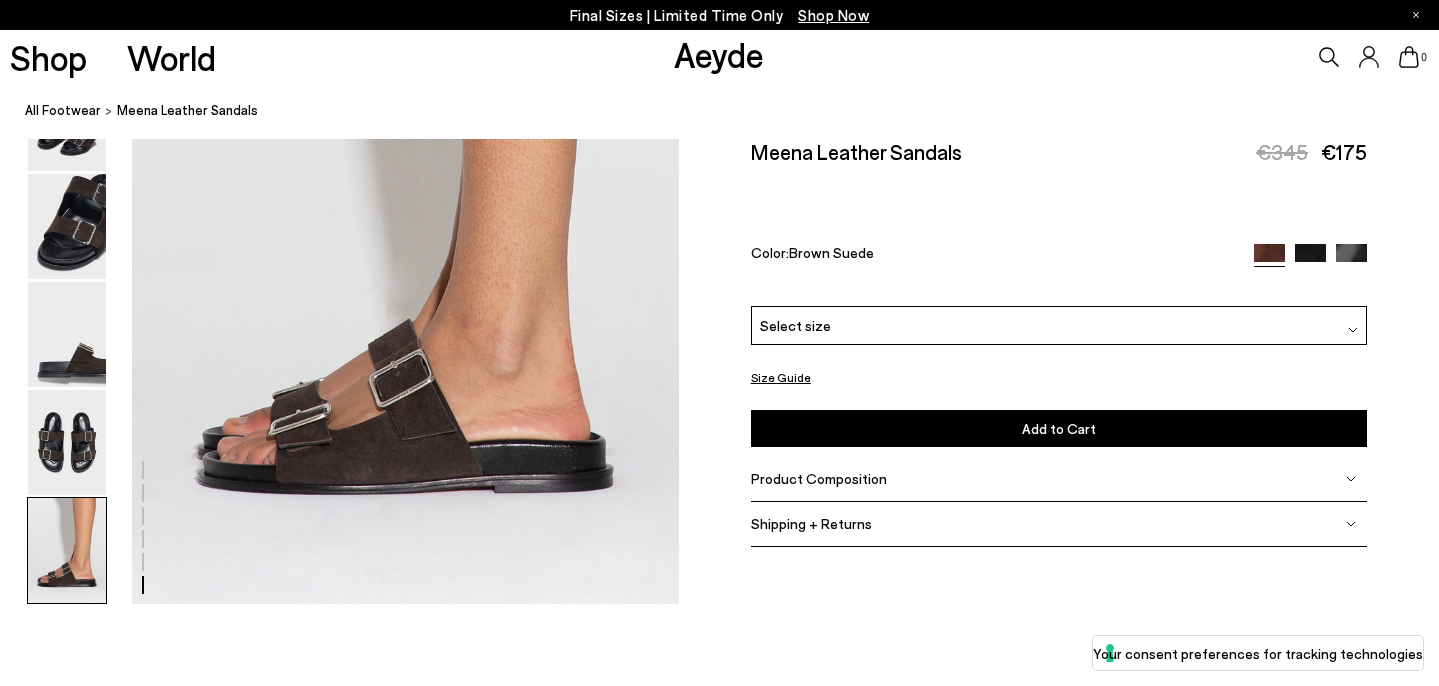 scroll, scrollTop: 4120, scrollLeft: 0, axis: vertical 